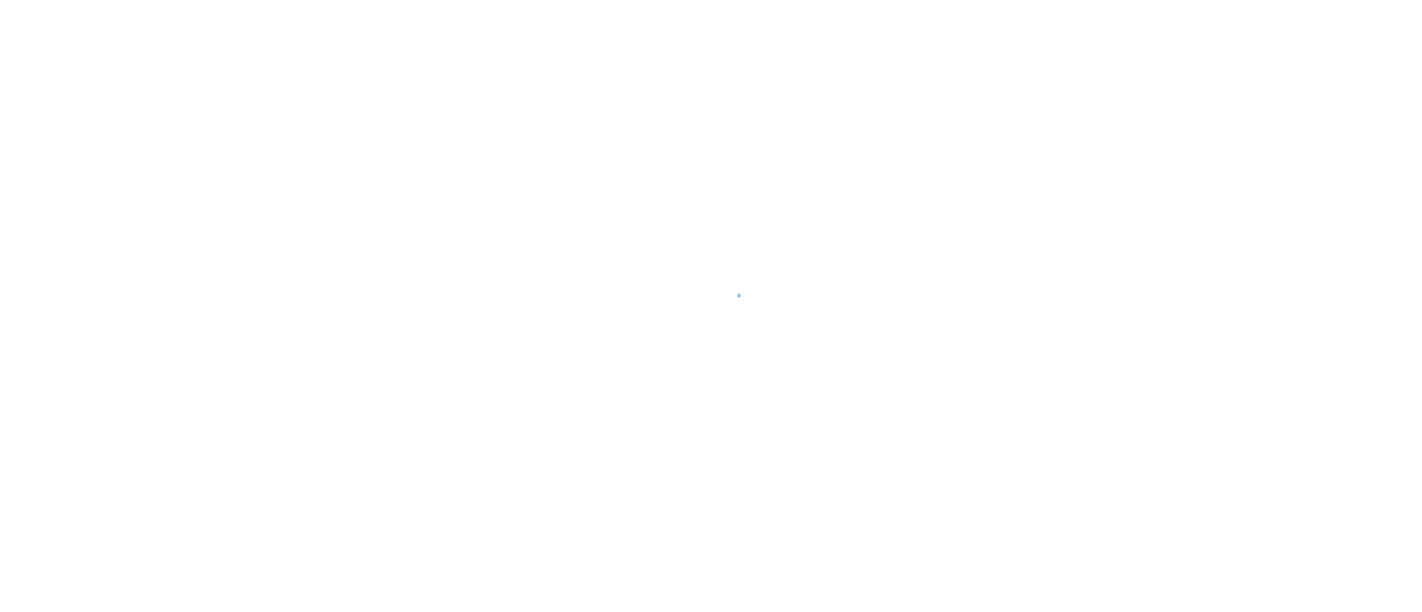 scroll, scrollTop: 0, scrollLeft: 0, axis: both 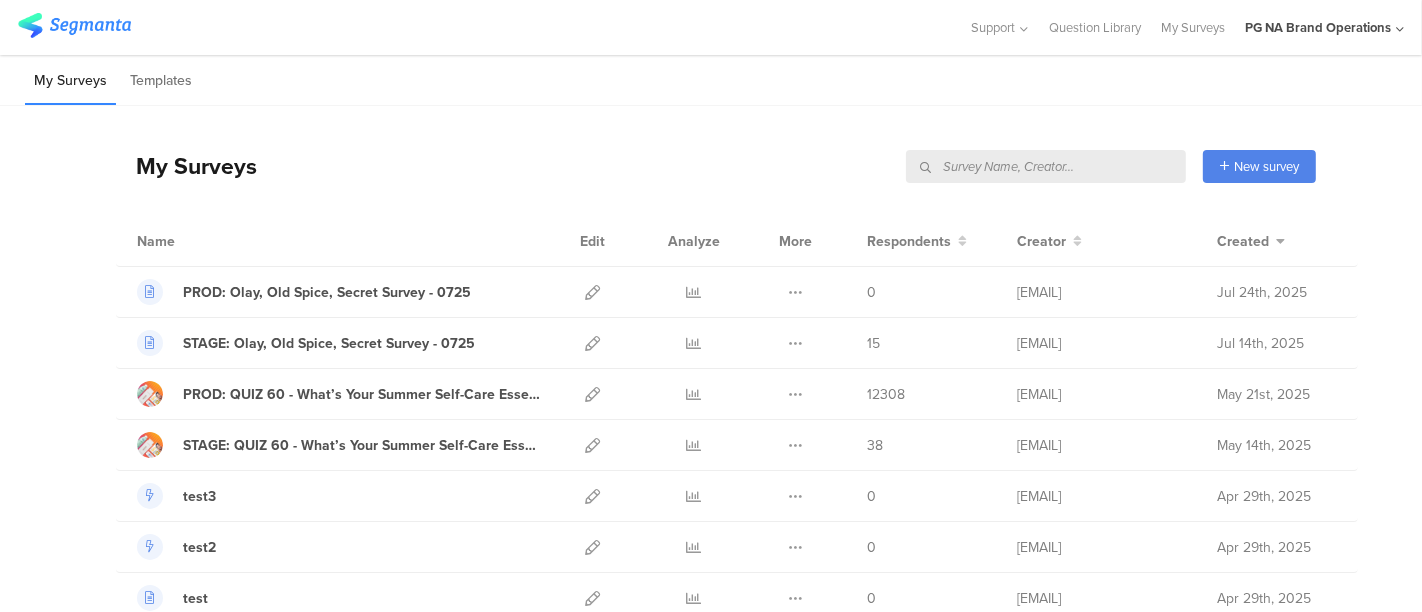 click at bounding box center (1046, 166) 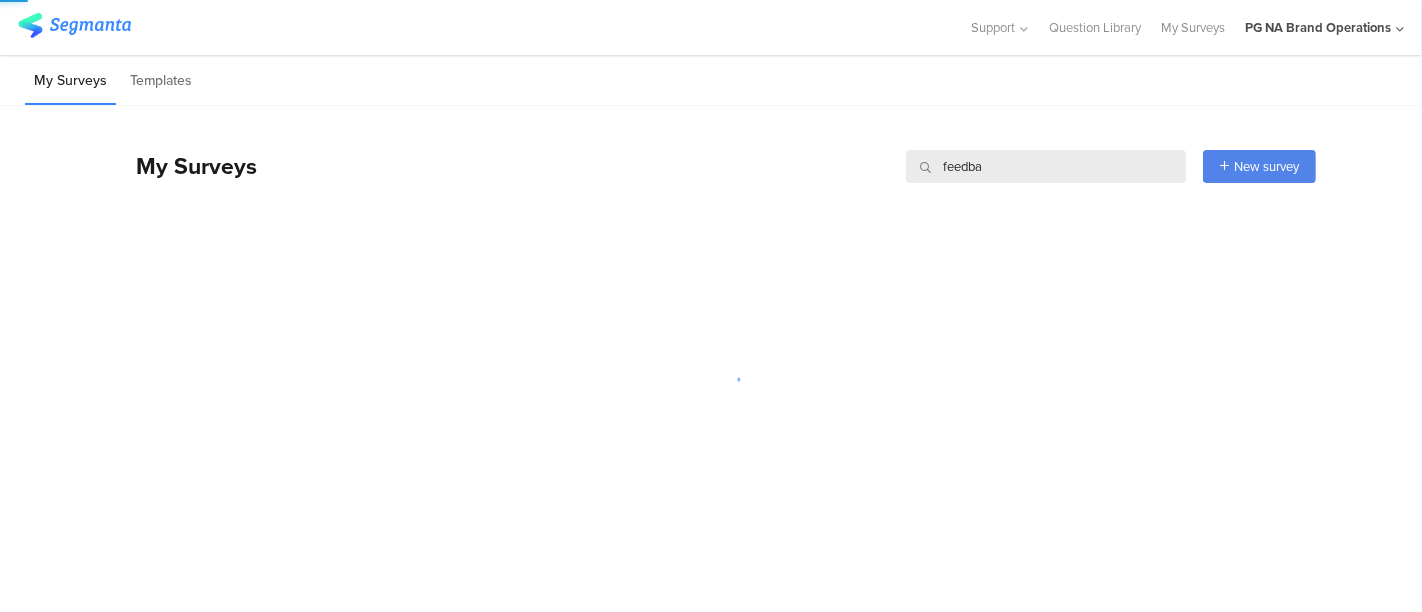 type on "feedbac" 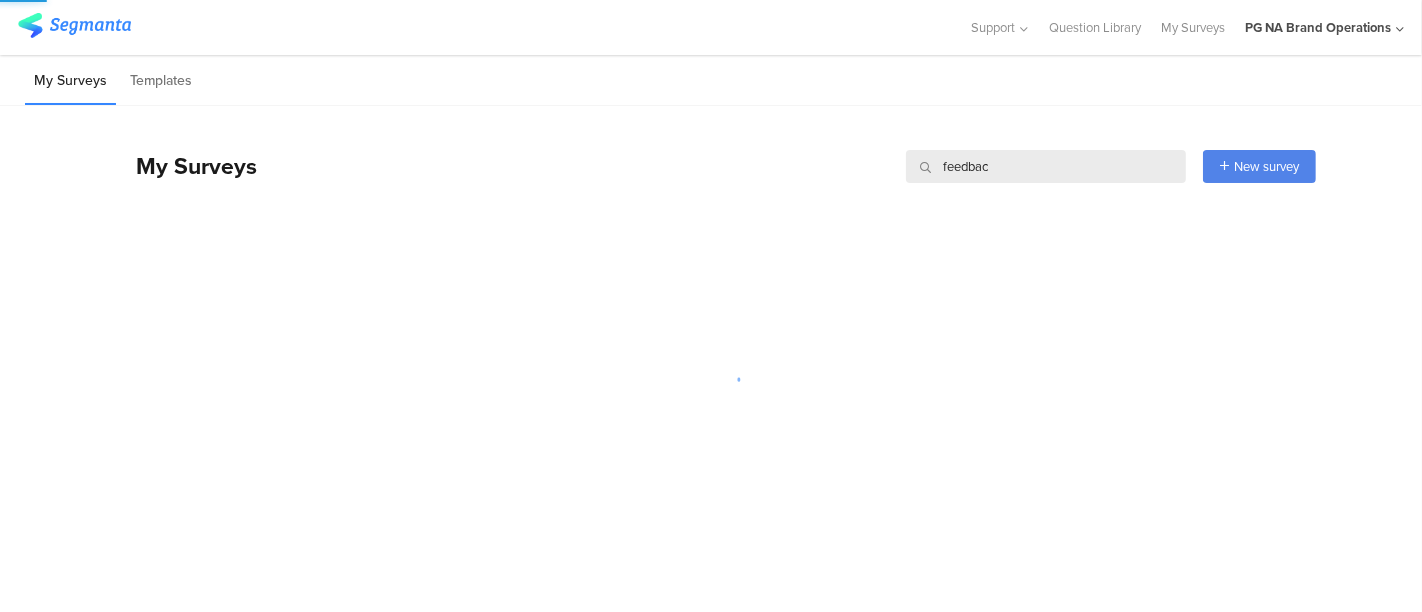 click on "feedbac" at bounding box center [1046, 166] 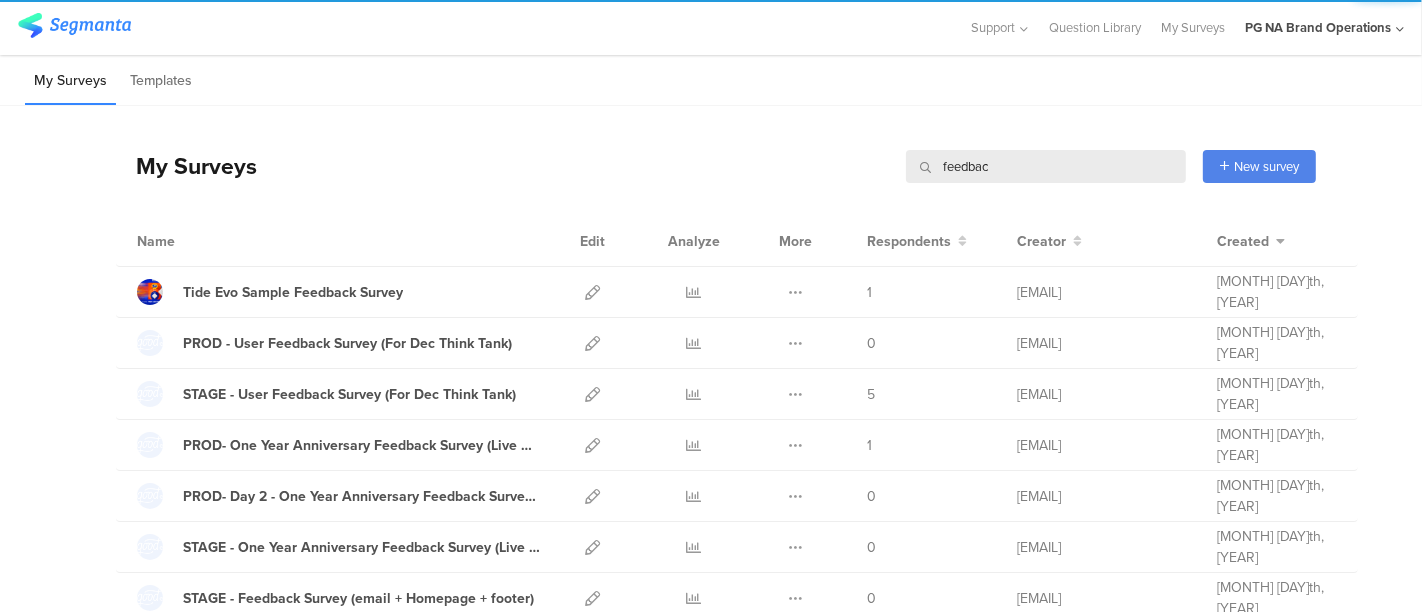 click on "feedbac" at bounding box center [1046, 166] 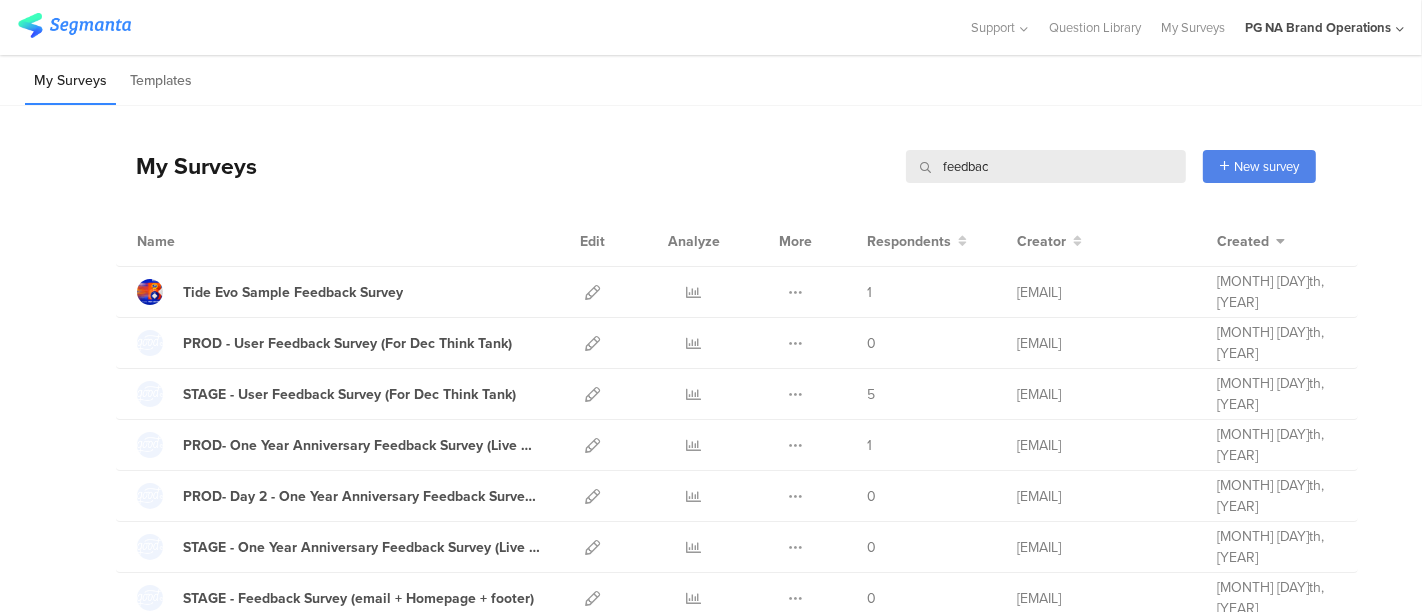 click on "feedbac" at bounding box center [1046, 166] 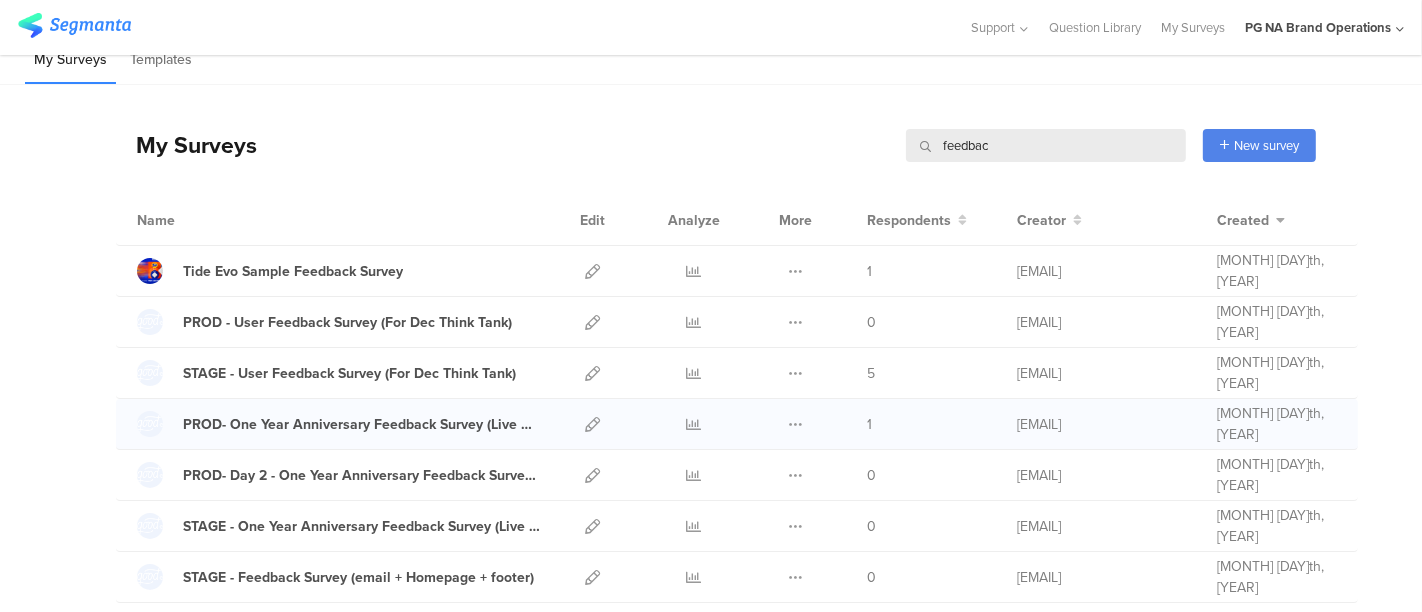 scroll, scrollTop: 0, scrollLeft: 0, axis: both 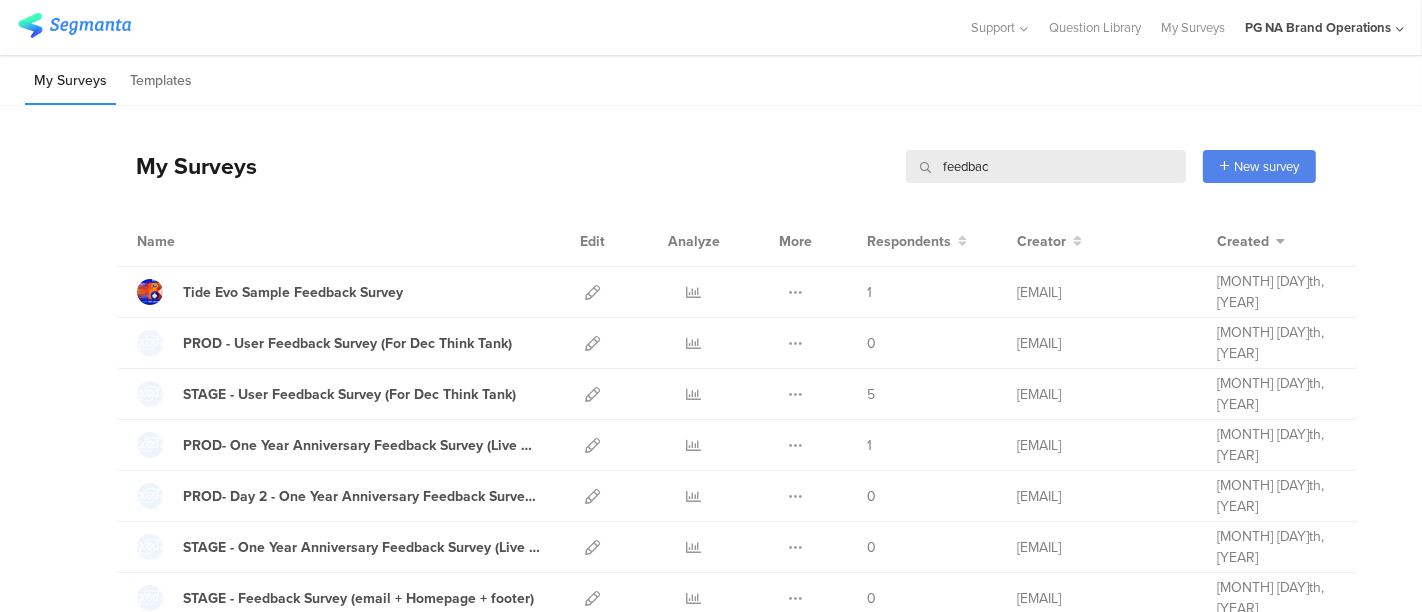 click on "feedbac" at bounding box center (1046, 166) 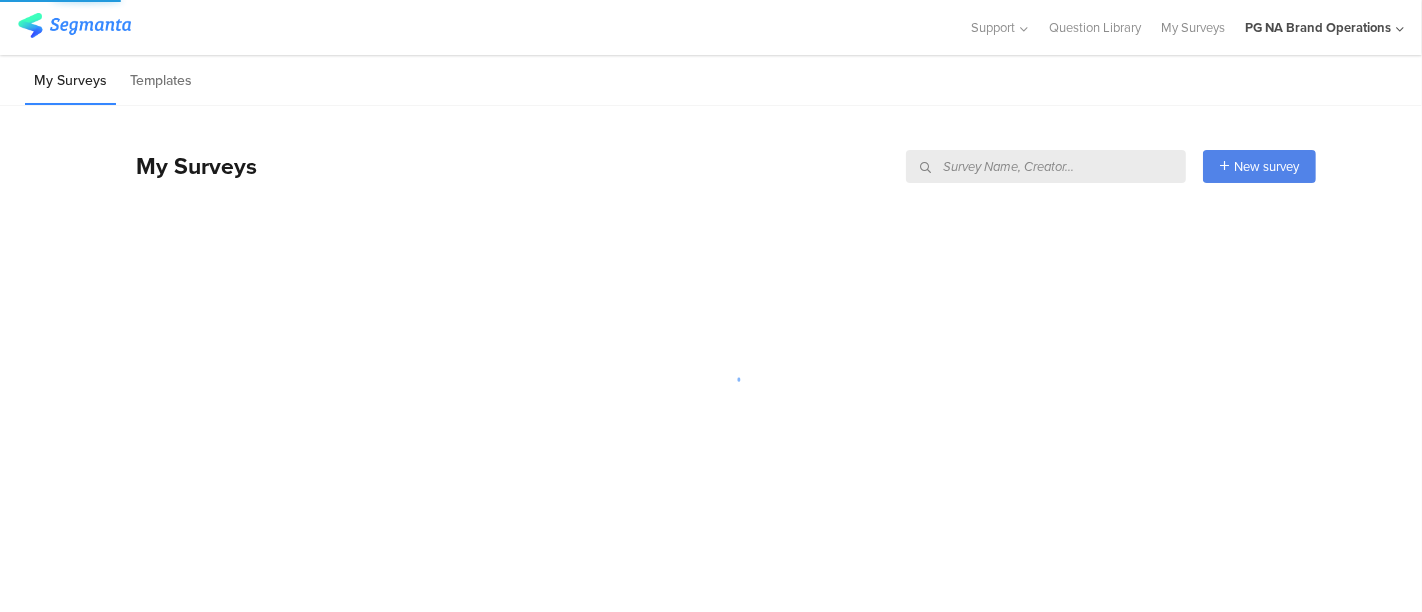 click at bounding box center (1046, 166) 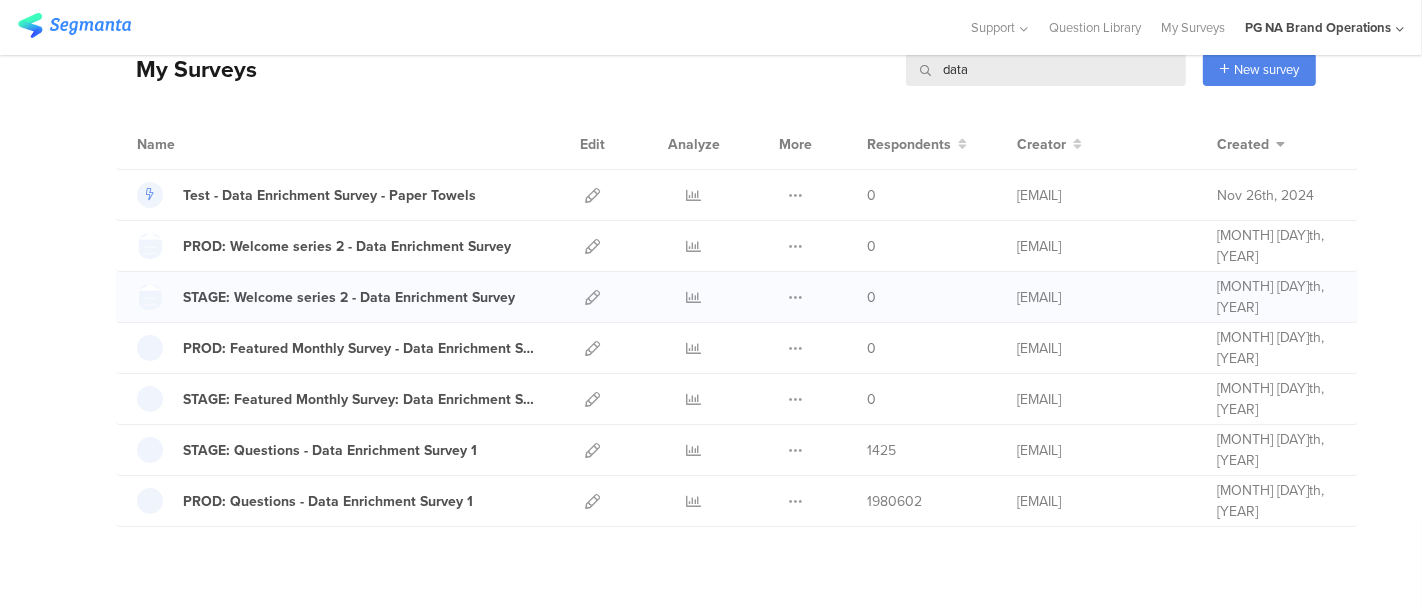 scroll, scrollTop: 138, scrollLeft: 0, axis: vertical 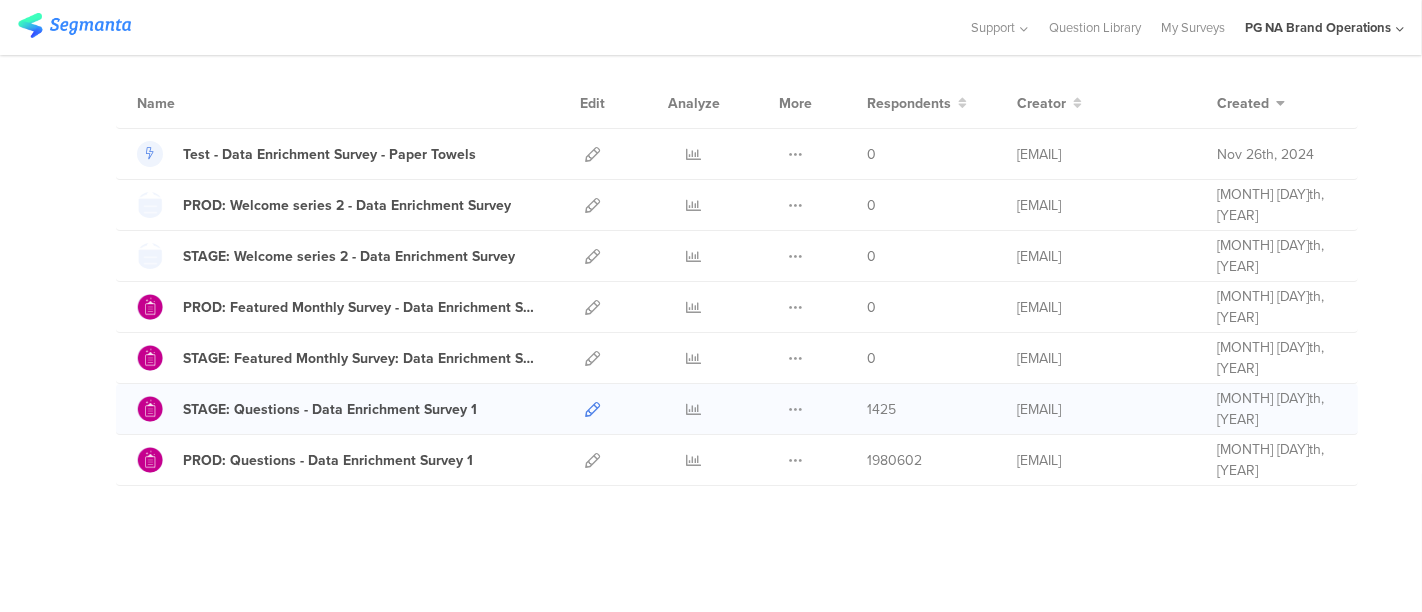 type on "data" 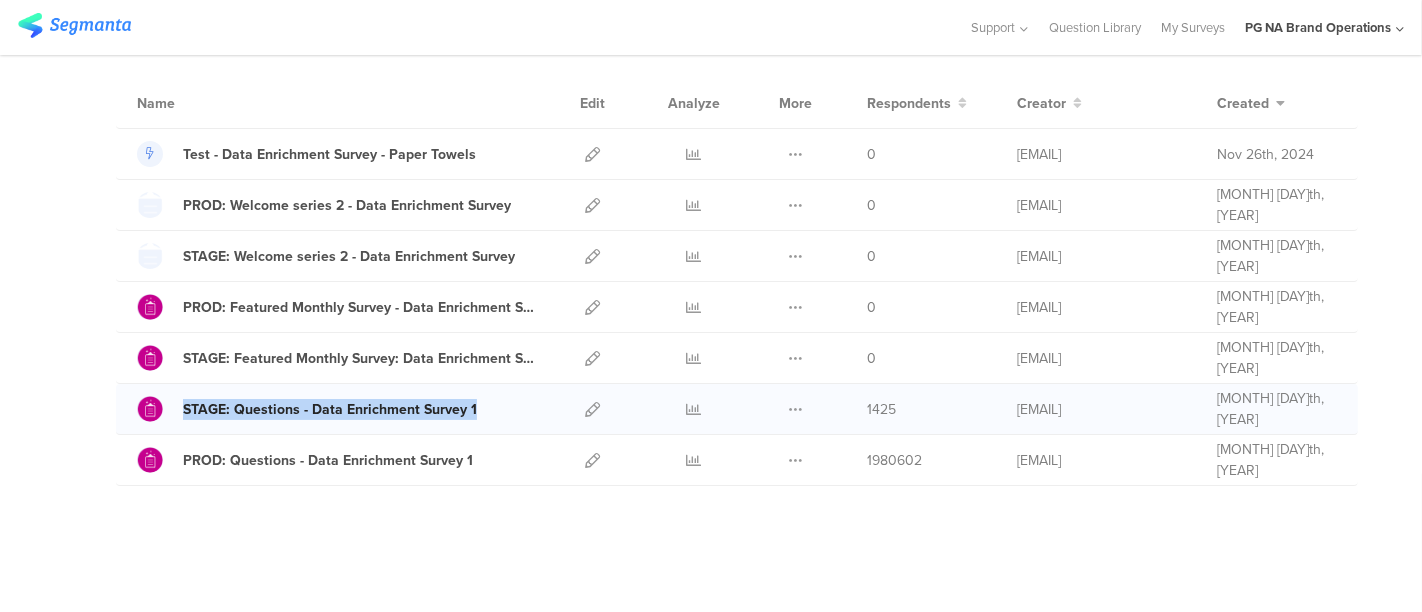 drag, startPoint x: 494, startPoint y: 406, endPoint x: 174, endPoint y: 415, distance: 320.12653 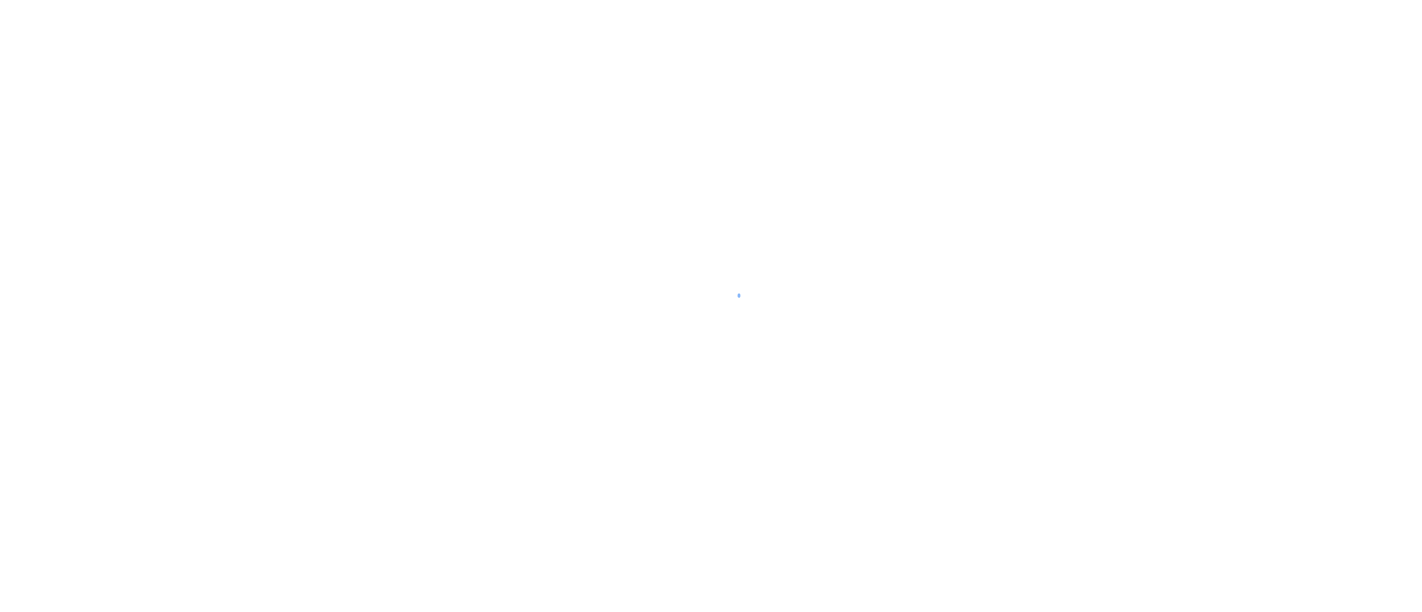 scroll, scrollTop: 0, scrollLeft: 0, axis: both 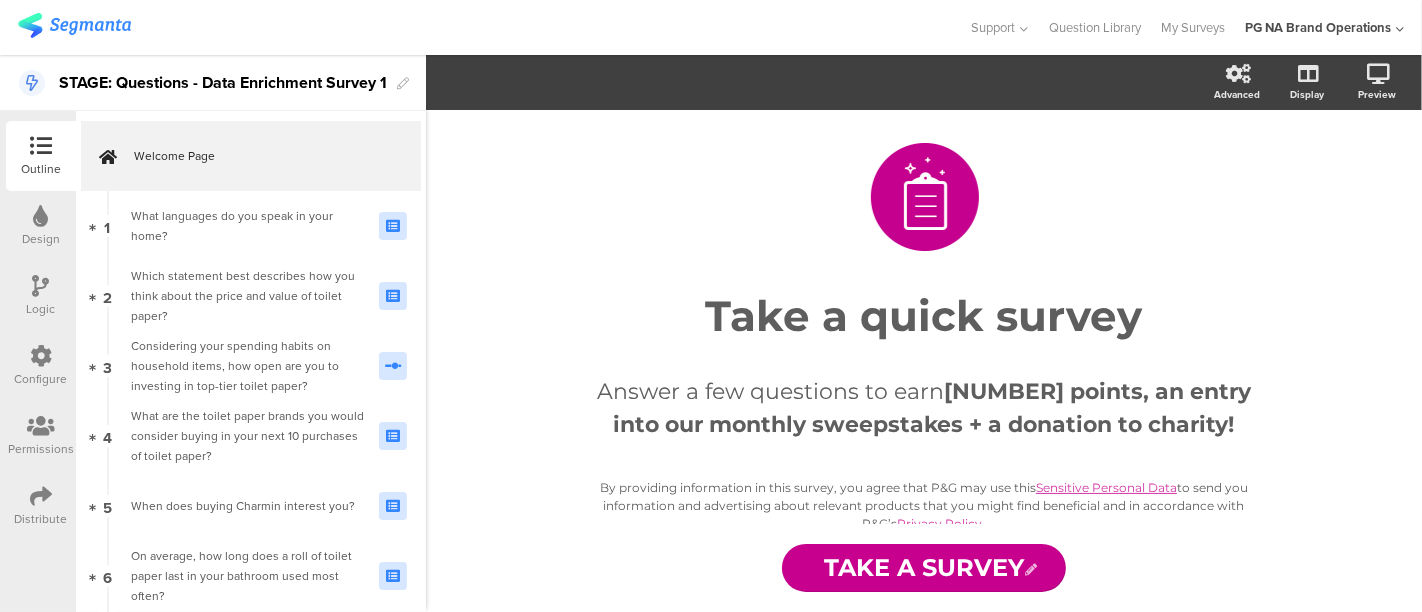 click at bounding box center (41, 497) 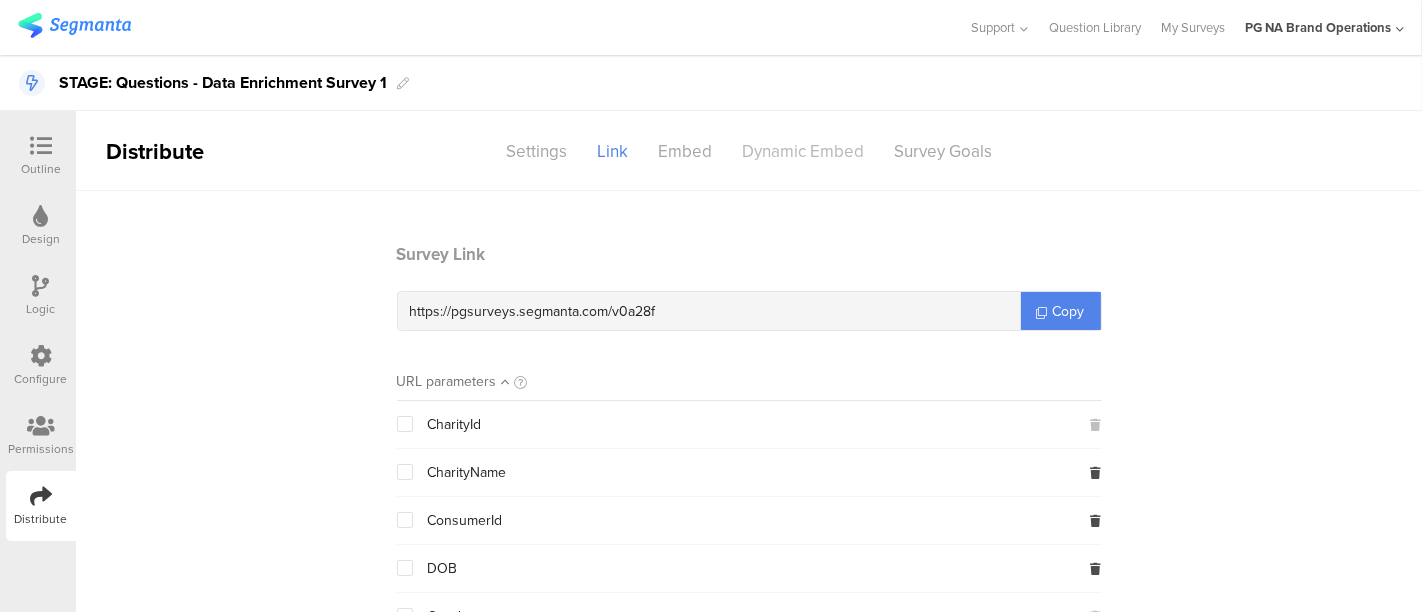 click on "Dynamic Embed" at bounding box center (803, 151) 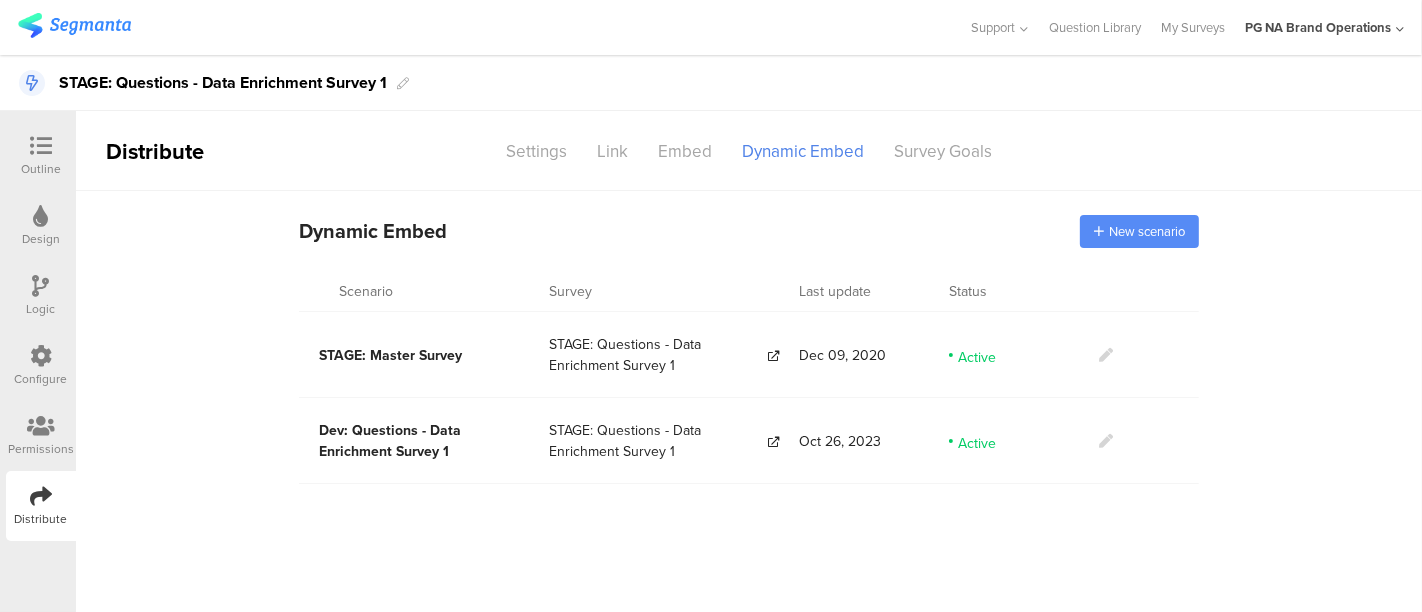 click on "New scenario" at bounding box center [1147, 231] 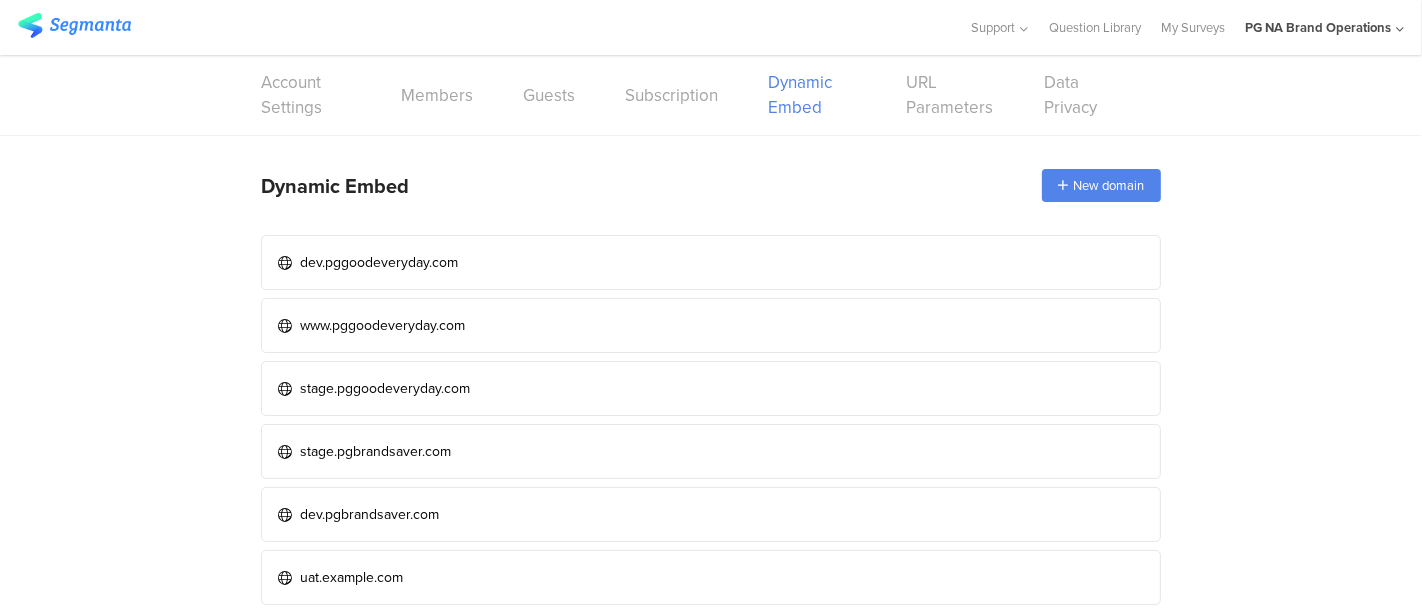 scroll, scrollTop: 47, scrollLeft: 0, axis: vertical 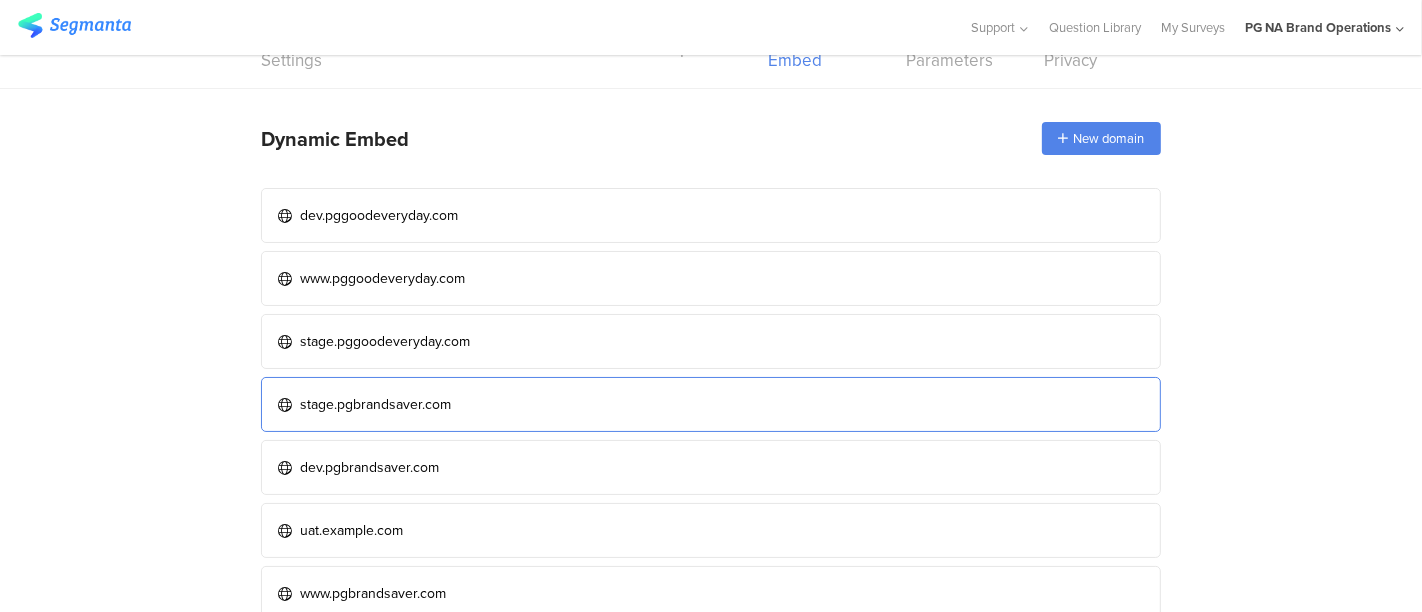 click on "stage.pgbrandsaver.com" at bounding box center [375, 404] 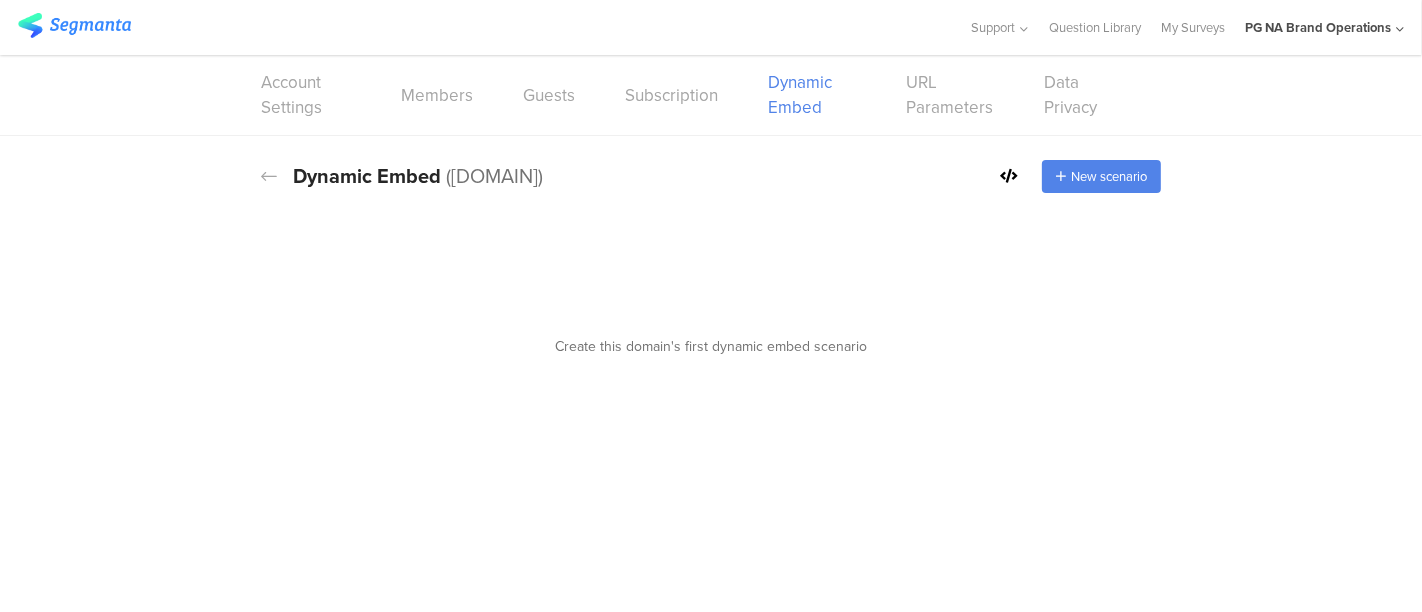 scroll, scrollTop: 0, scrollLeft: 0, axis: both 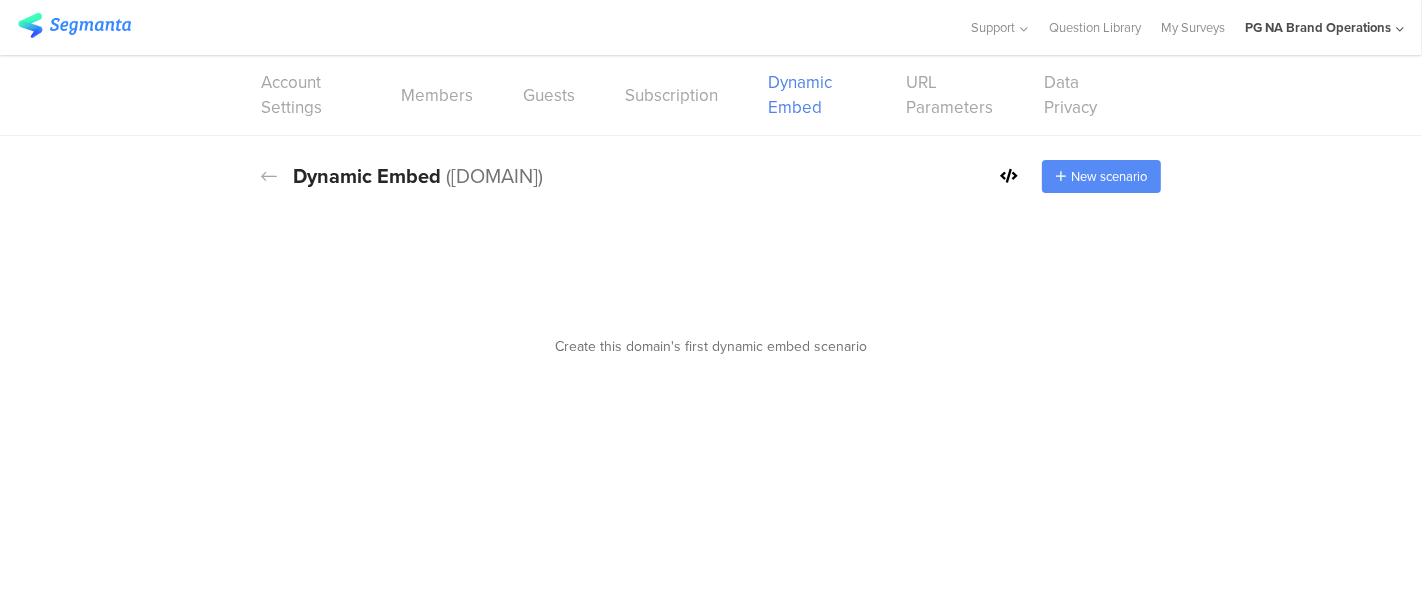 click on "New scenario" at bounding box center [1109, 176] 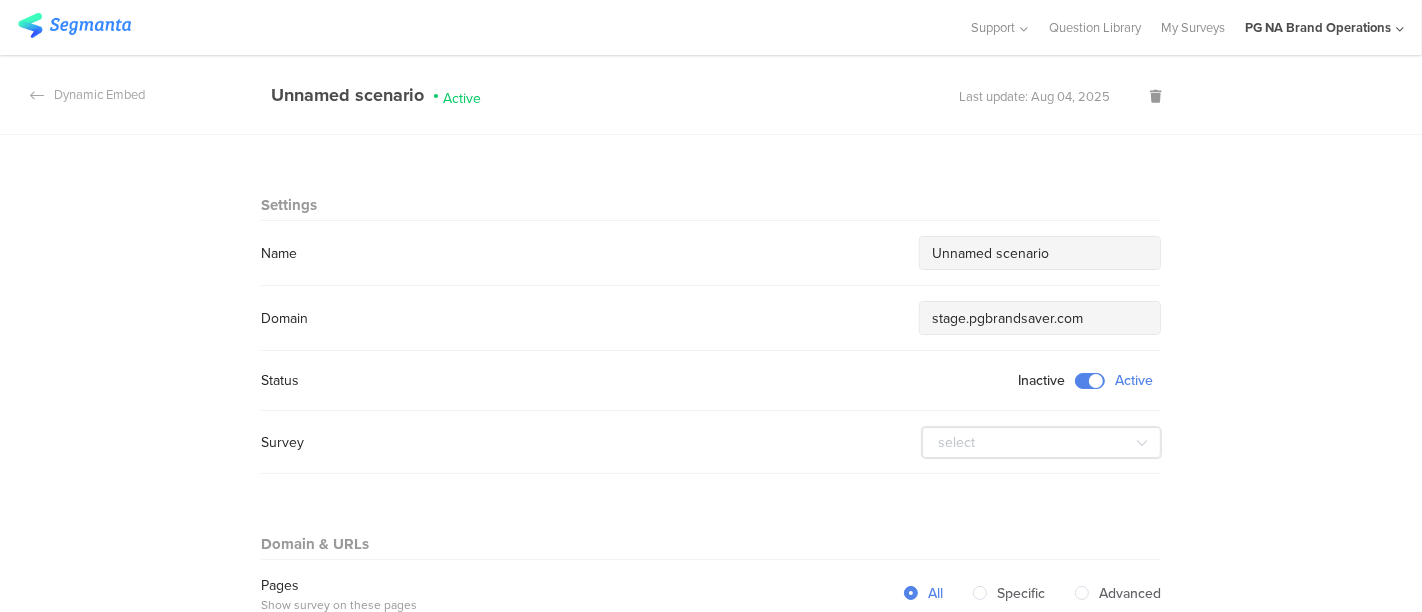 click on "Unnamed scenario" at bounding box center [1040, 253] 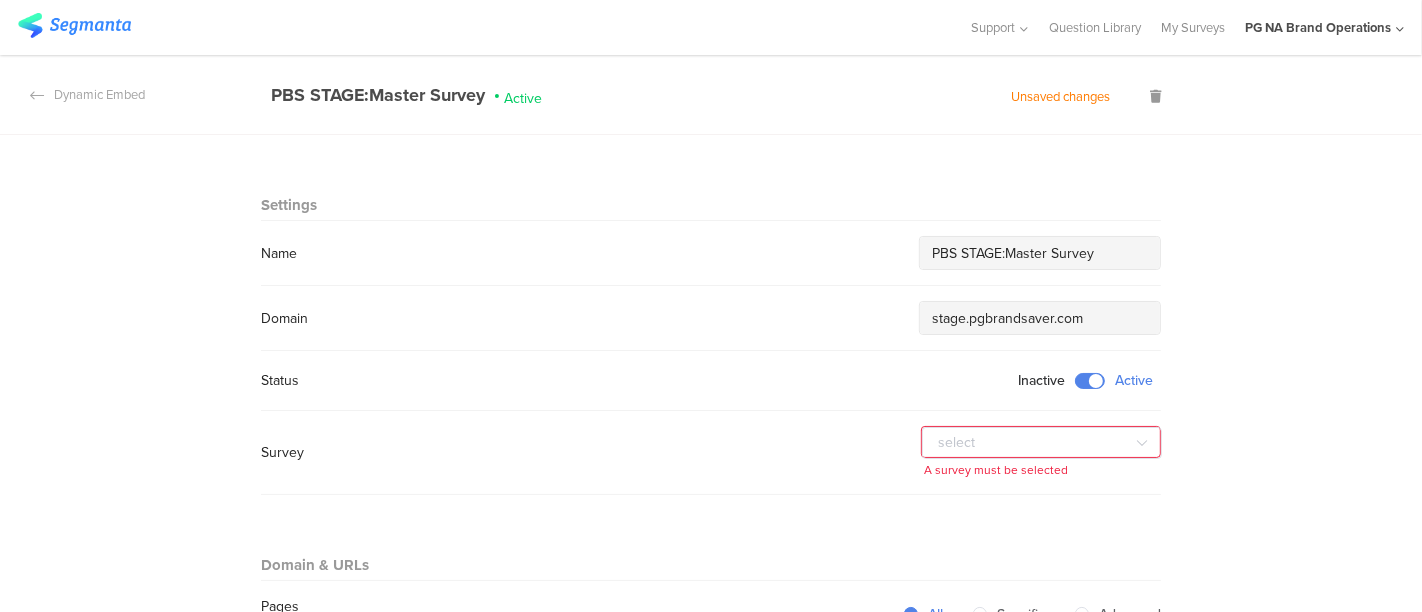 click on "PBS STAGE:Master Survey" at bounding box center [1040, 253] 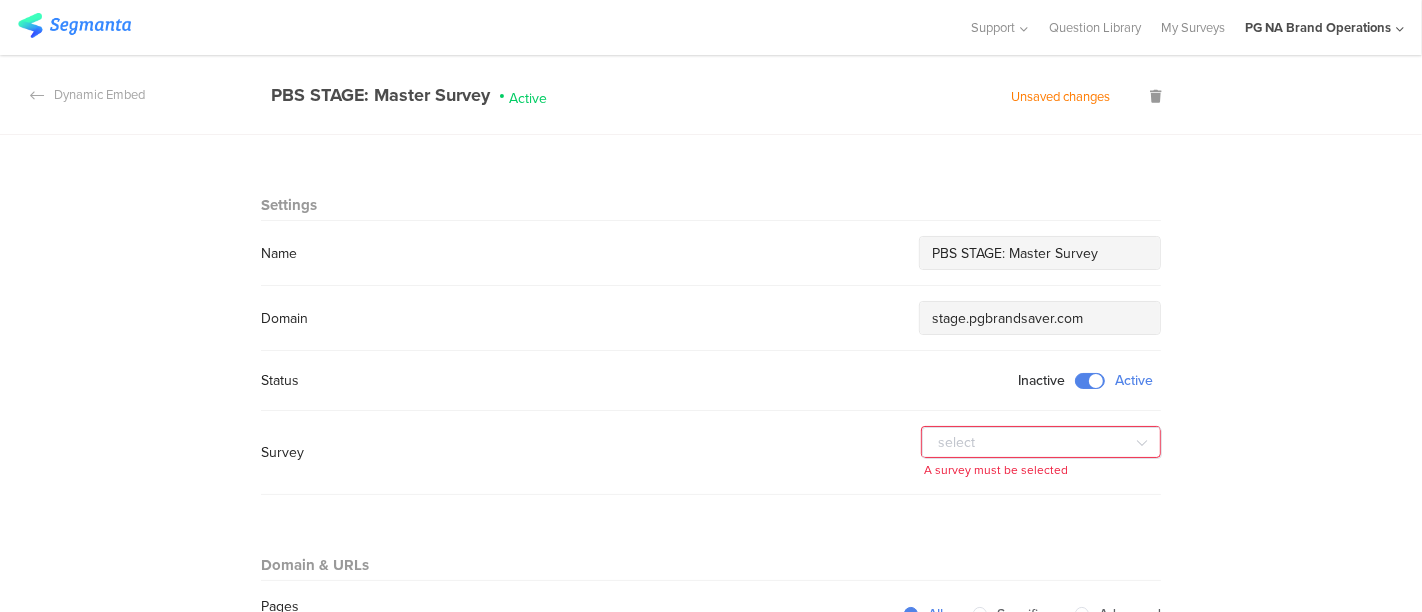type on "PBS STAGE: Master Survey" 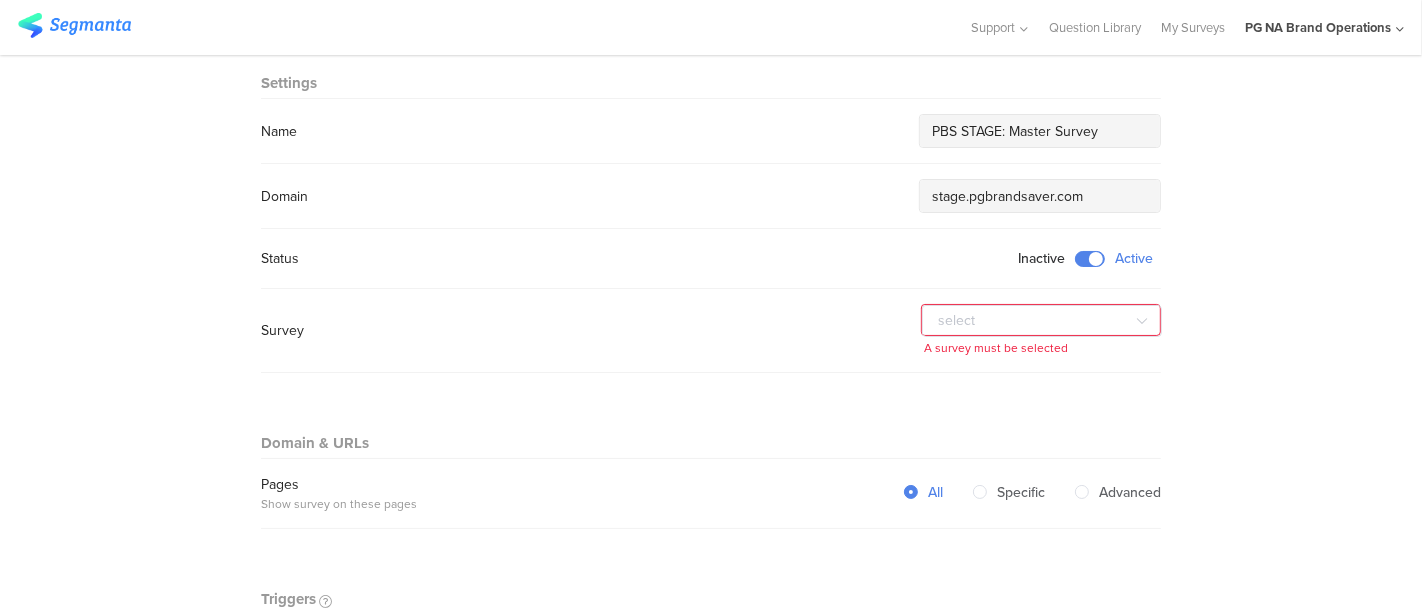 scroll, scrollTop: 124, scrollLeft: 0, axis: vertical 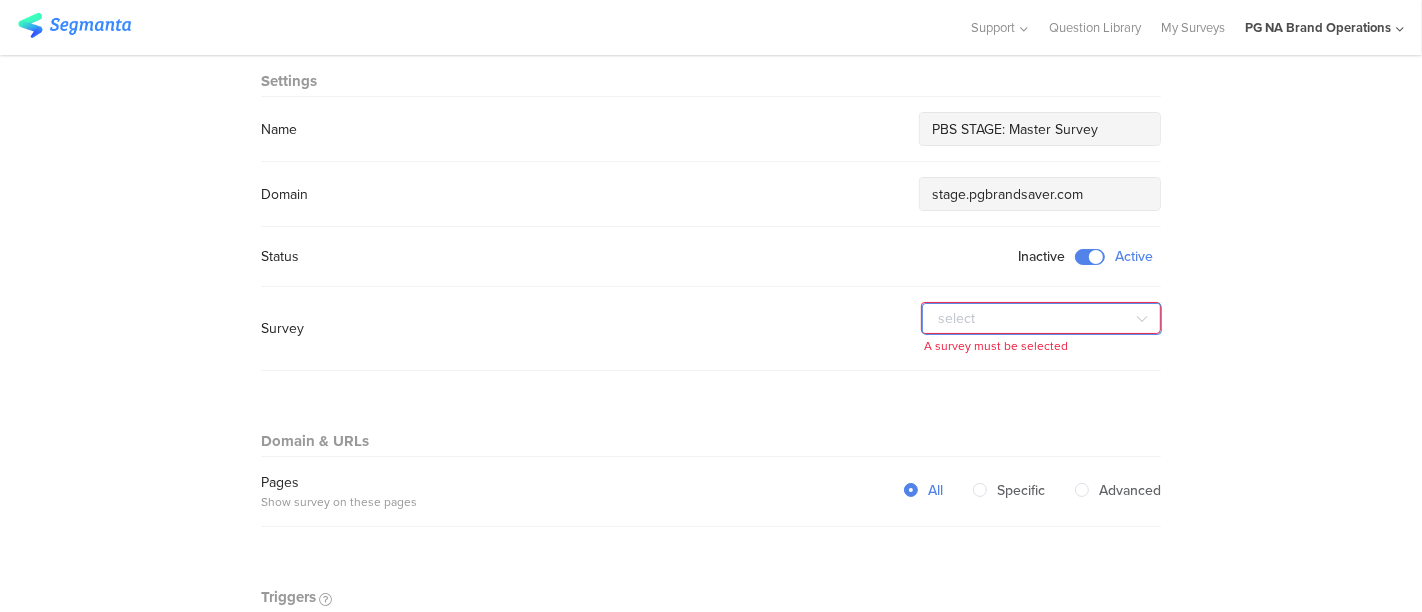 click at bounding box center (1042, 319) 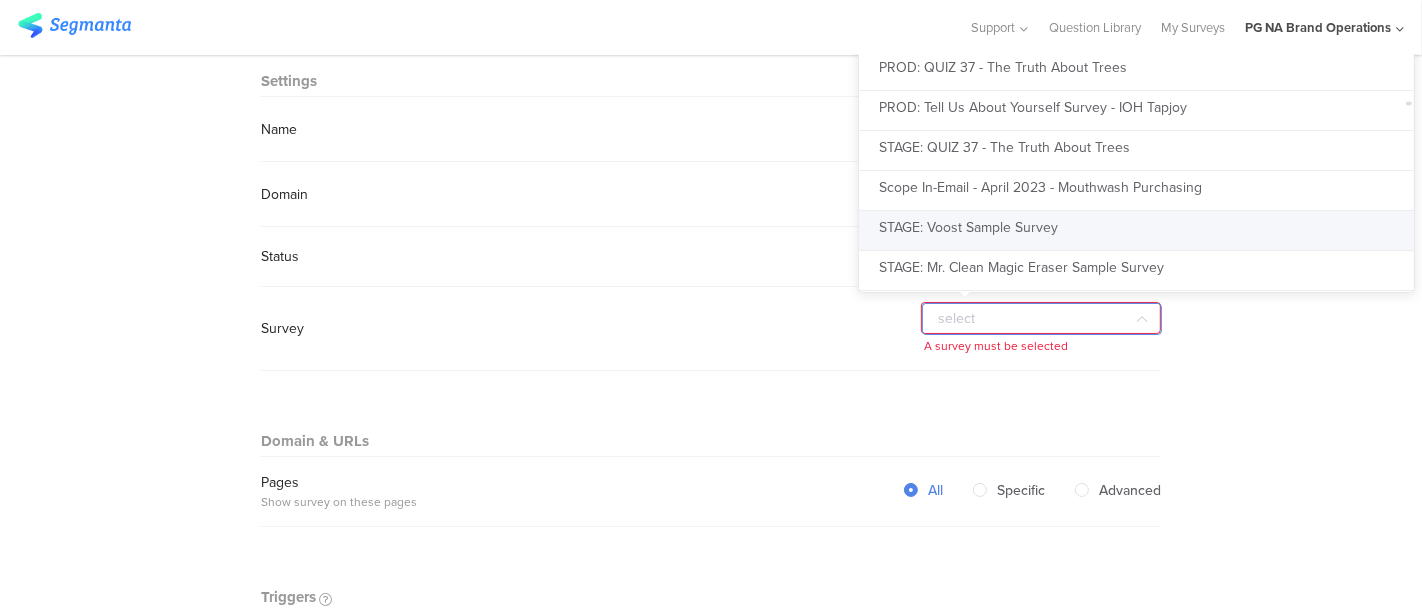 scroll, scrollTop: 4585, scrollLeft: 0, axis: vertical 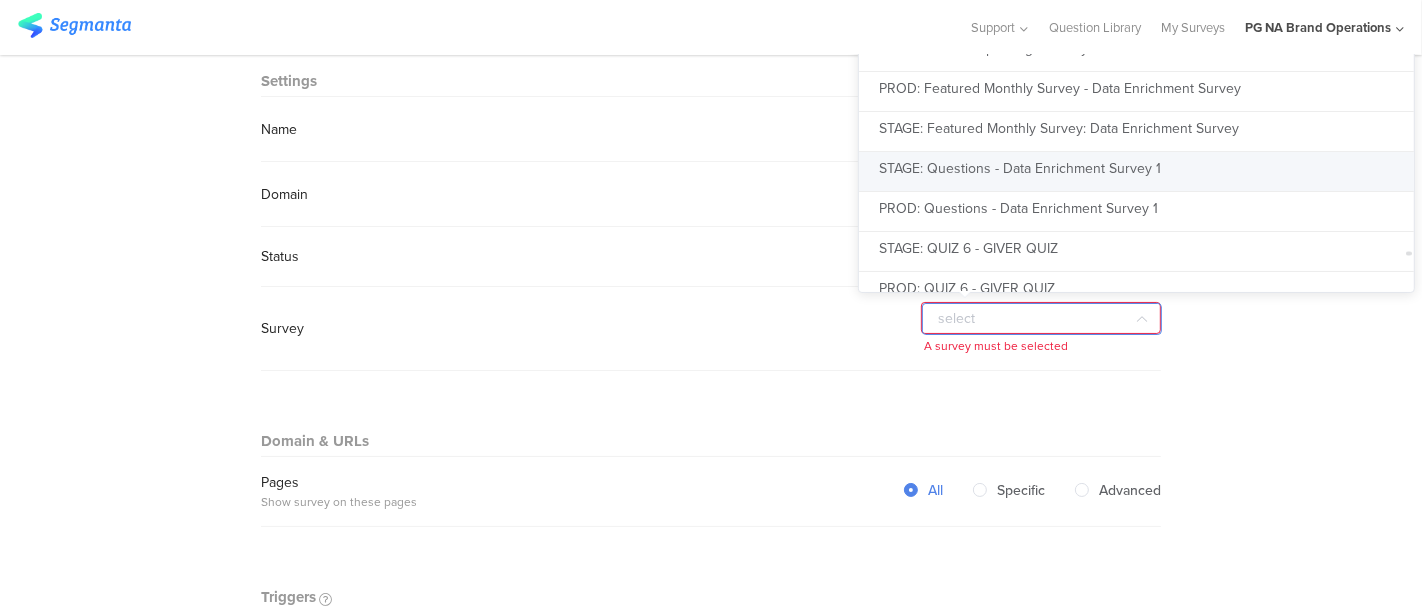 click on "STAGE: Questions - Data Enrichment Survey 1" at bounding box center [1020, 168] 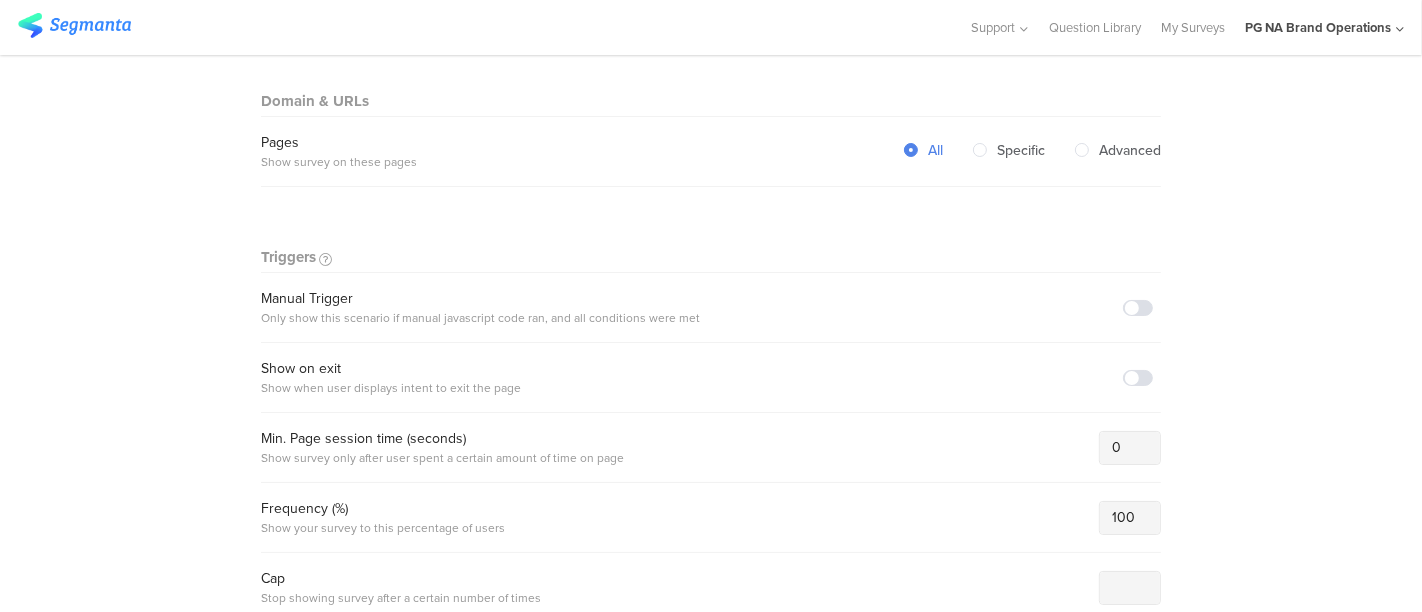 scroll, scrollTop: 448, scrollLeft: 0, axis: vertical 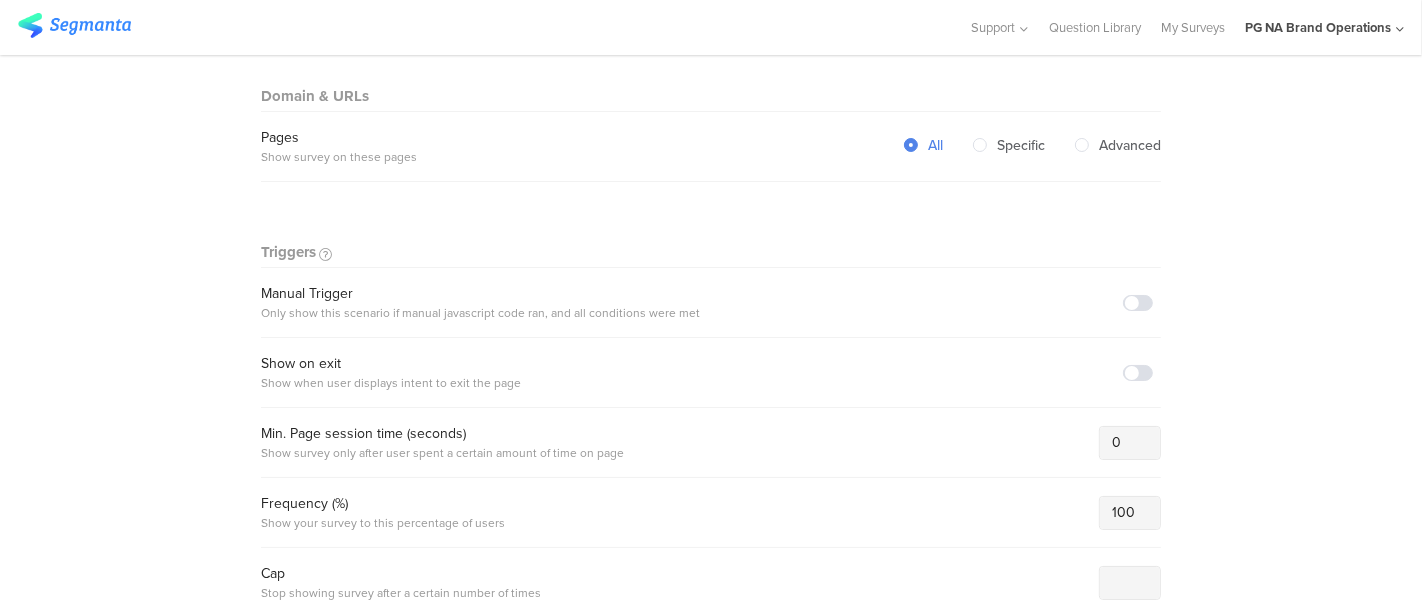 click at bounding box center [1138, 303] 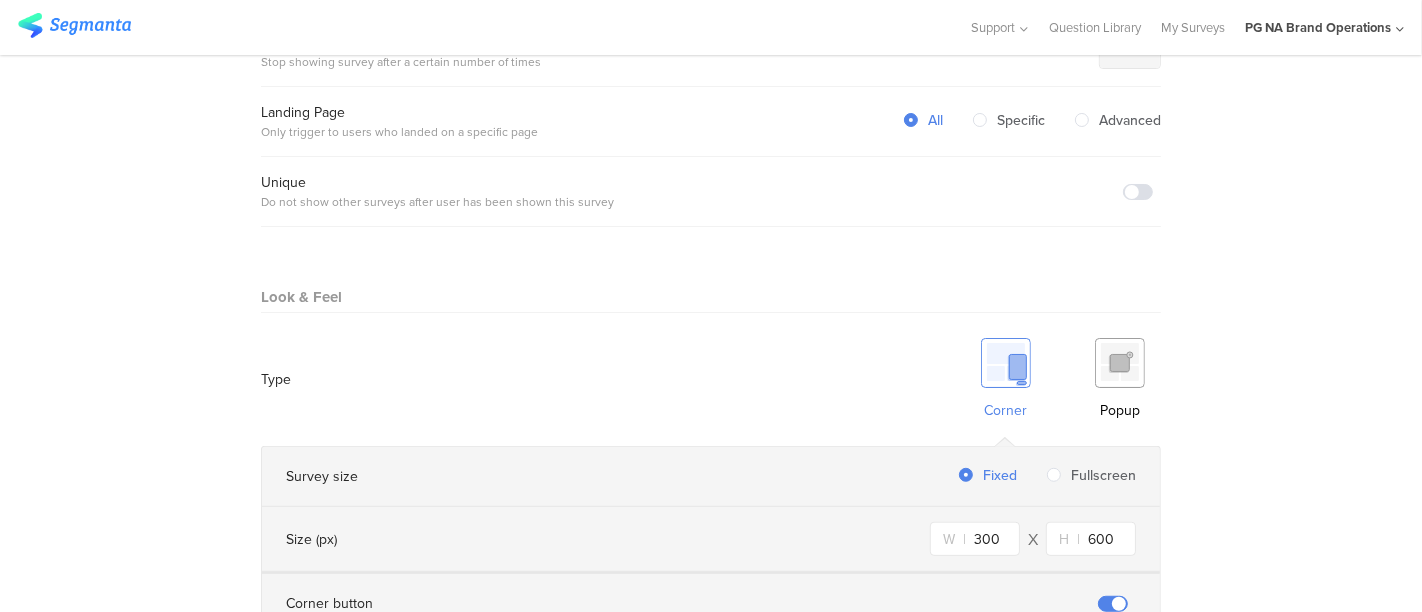 scroll, scrollTop: 980, scrollLeft: 0, axis: vertical 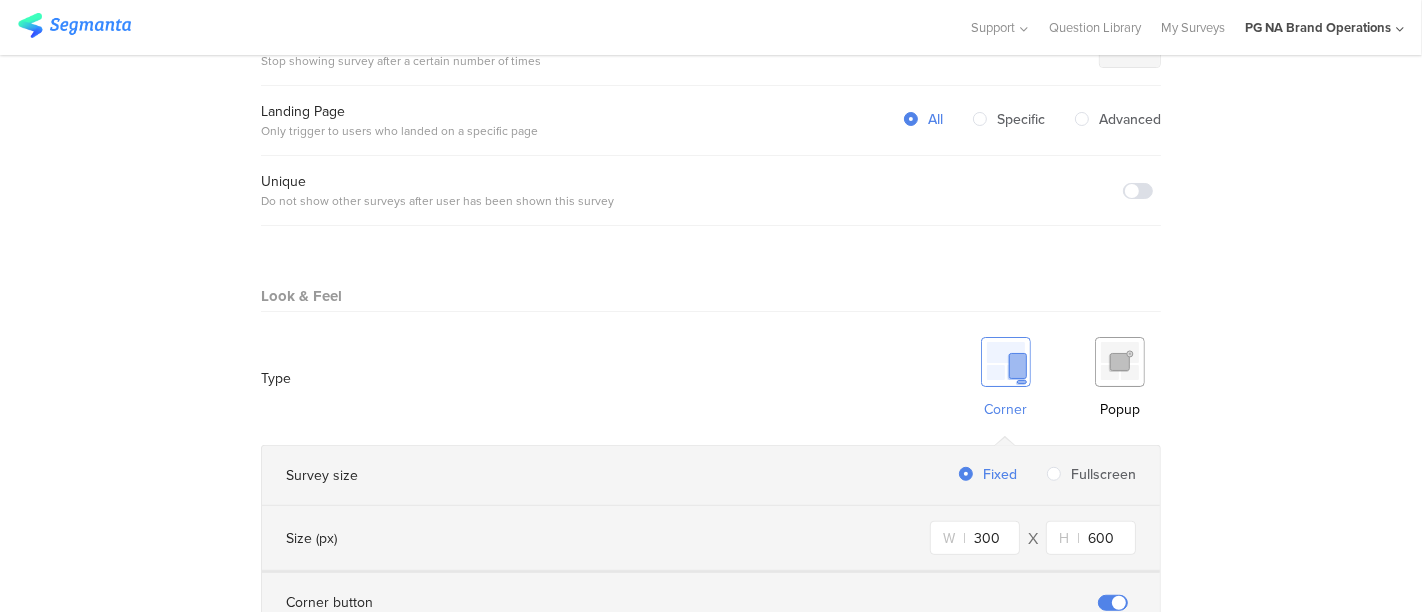 click at bounding box center [1120, 362] 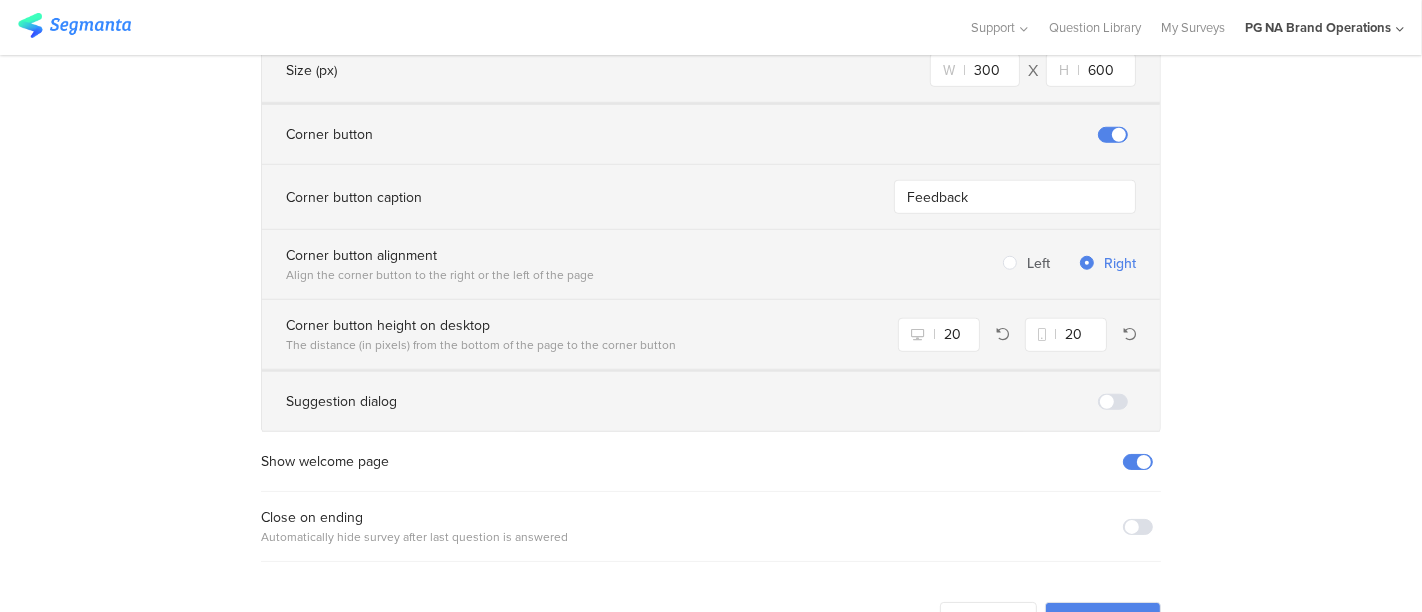 scroll, scrollTop: 1462, scrollLeft: 0, axis: vertical 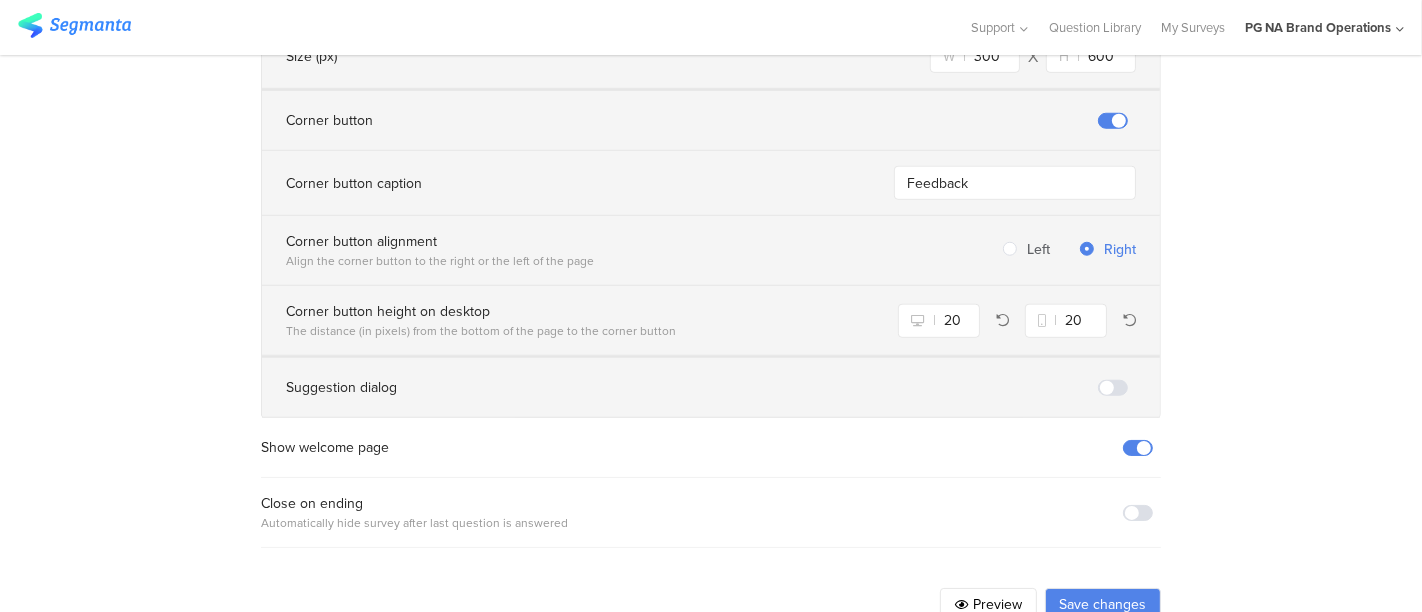 click on "Save changes" at bounding box center (1103, 604) 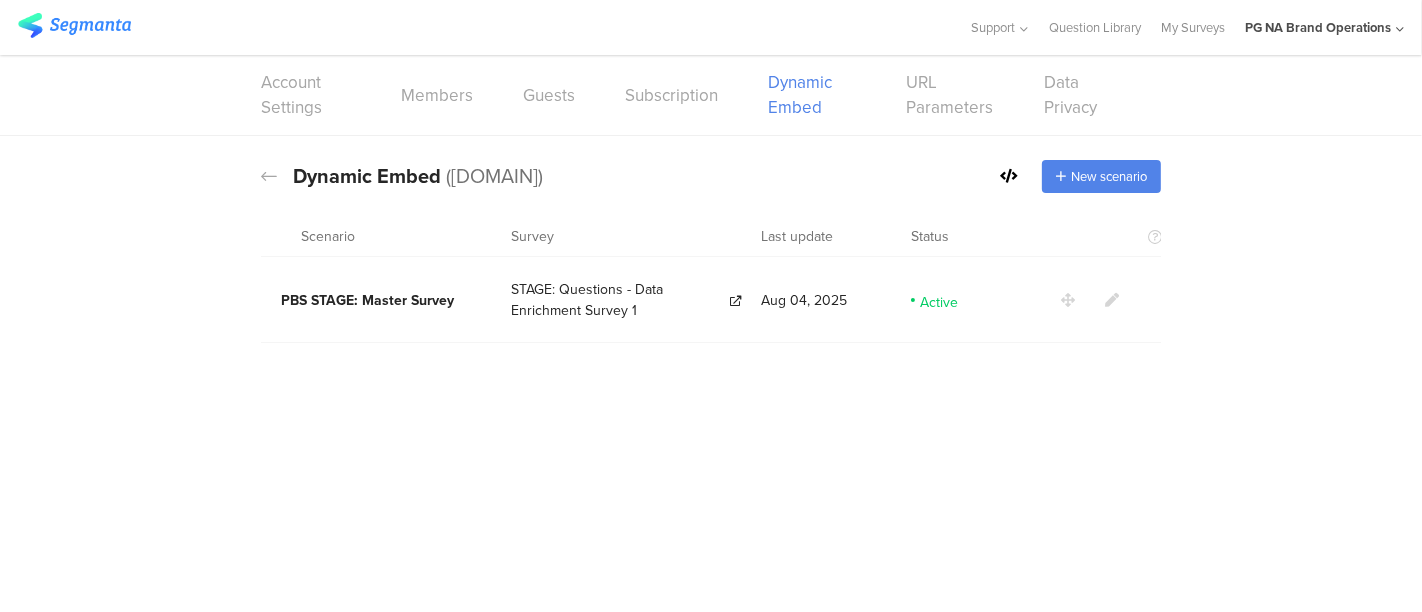 scroll, scrollTop: 0, scrollLeft: 0, axis: both 